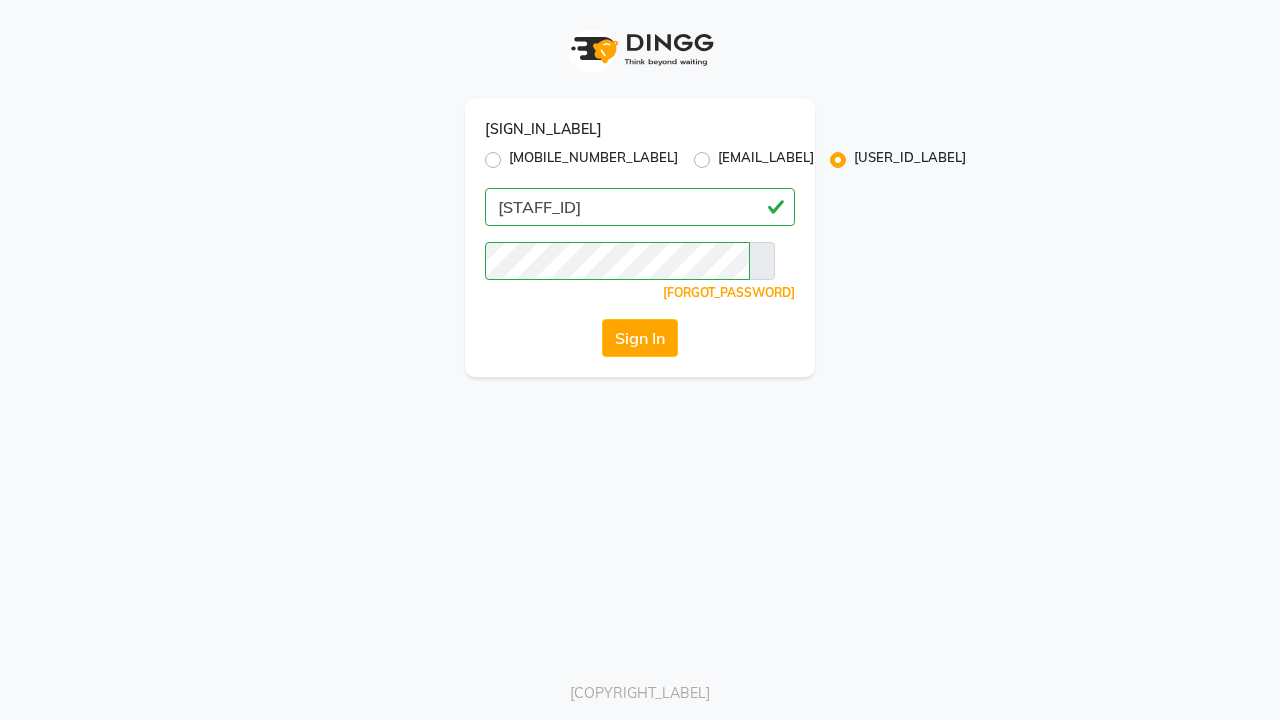 scroll, scrollTop: 0, scrollLeft: 0, axis: both 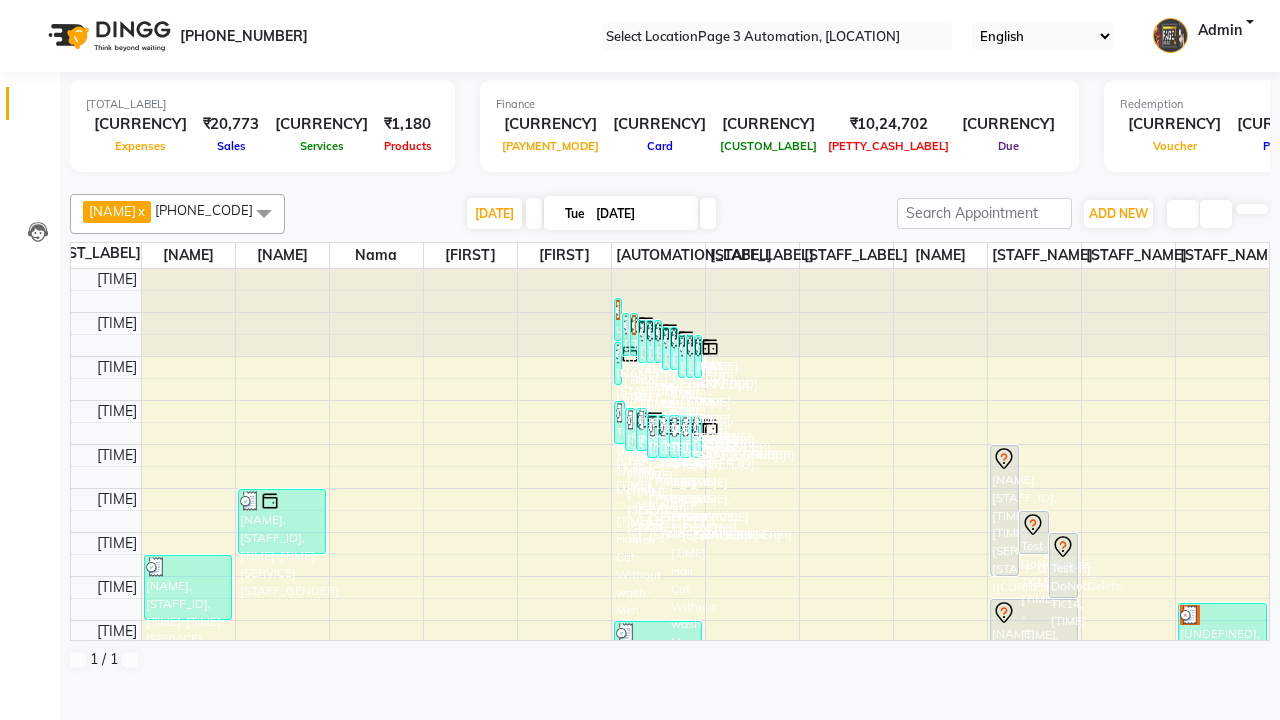 click at bounding box center [31, 8] 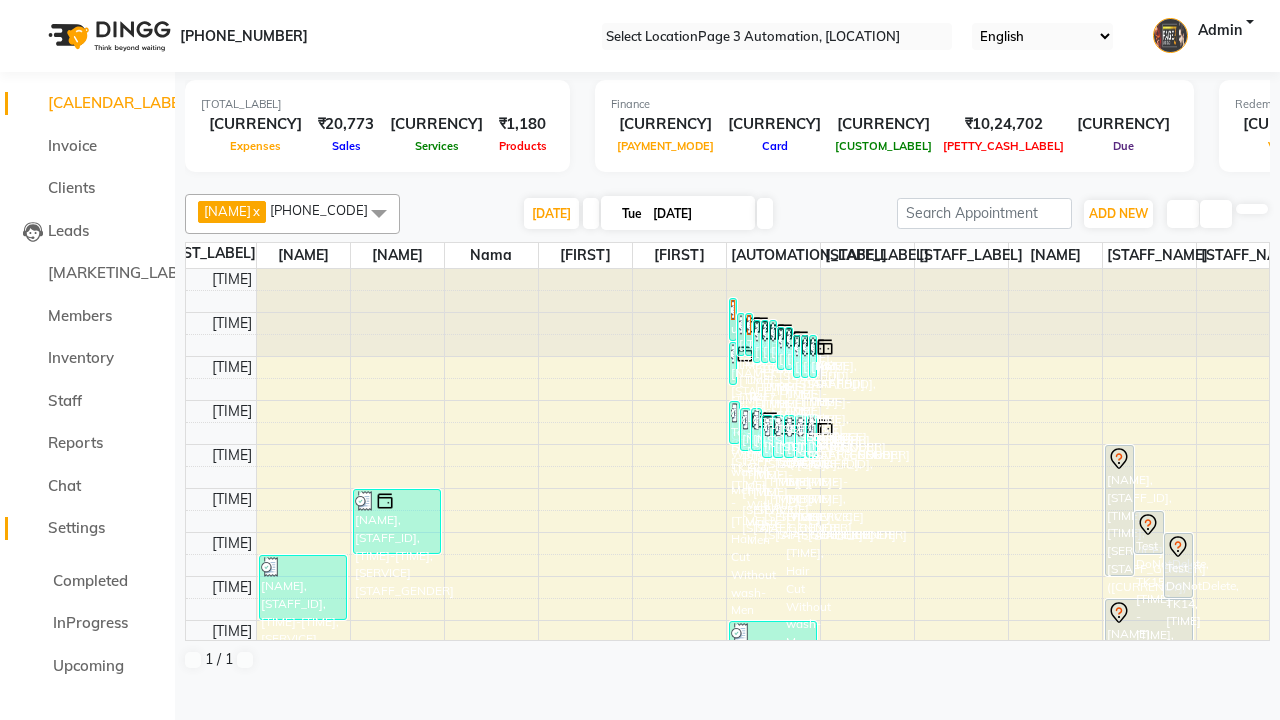 click on "Settings" at bounding box center [76, 527] 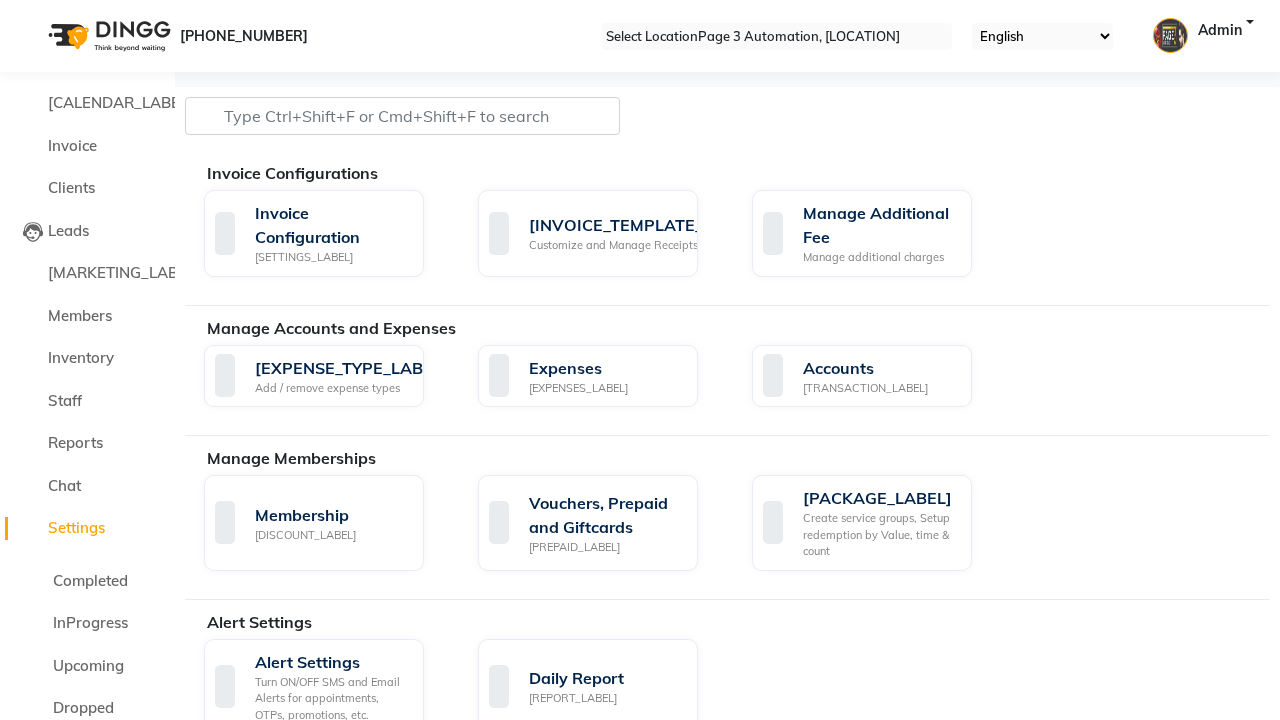 click on "[CASH_LABEL]" at bounding box center (1132, 1619) 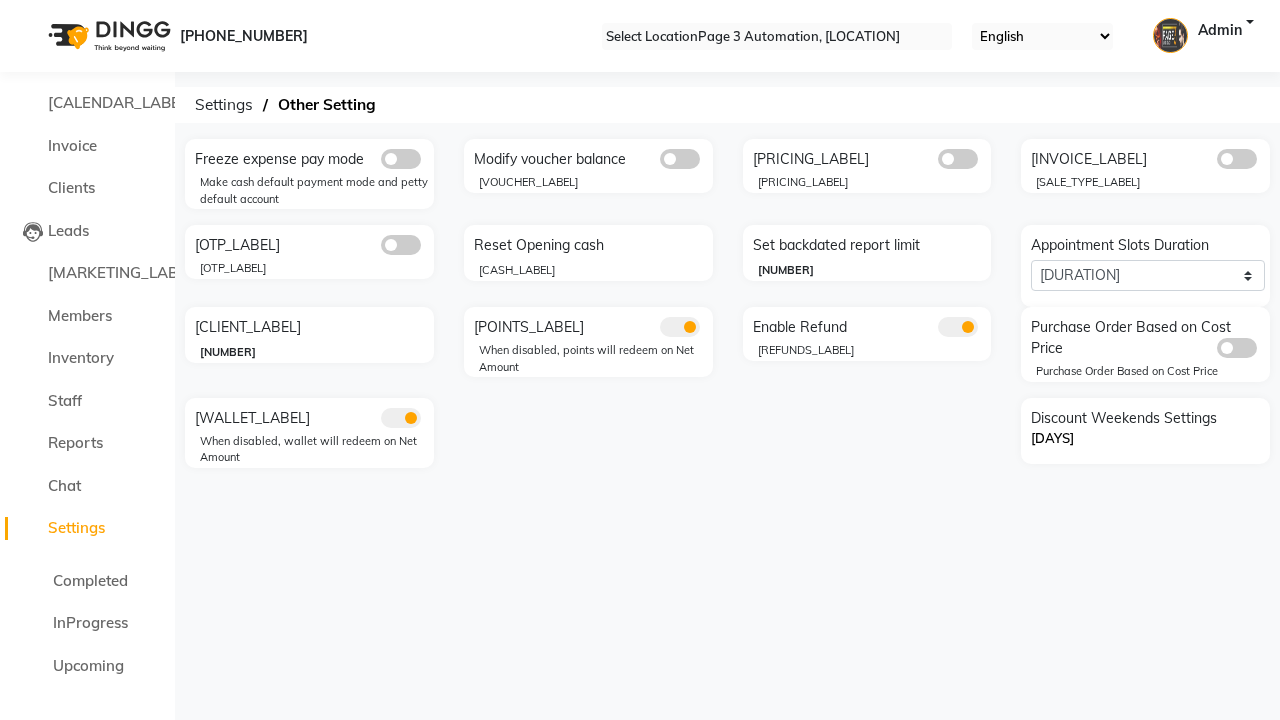 click on "Successfully updated setting." at bounding box center (640, 751) 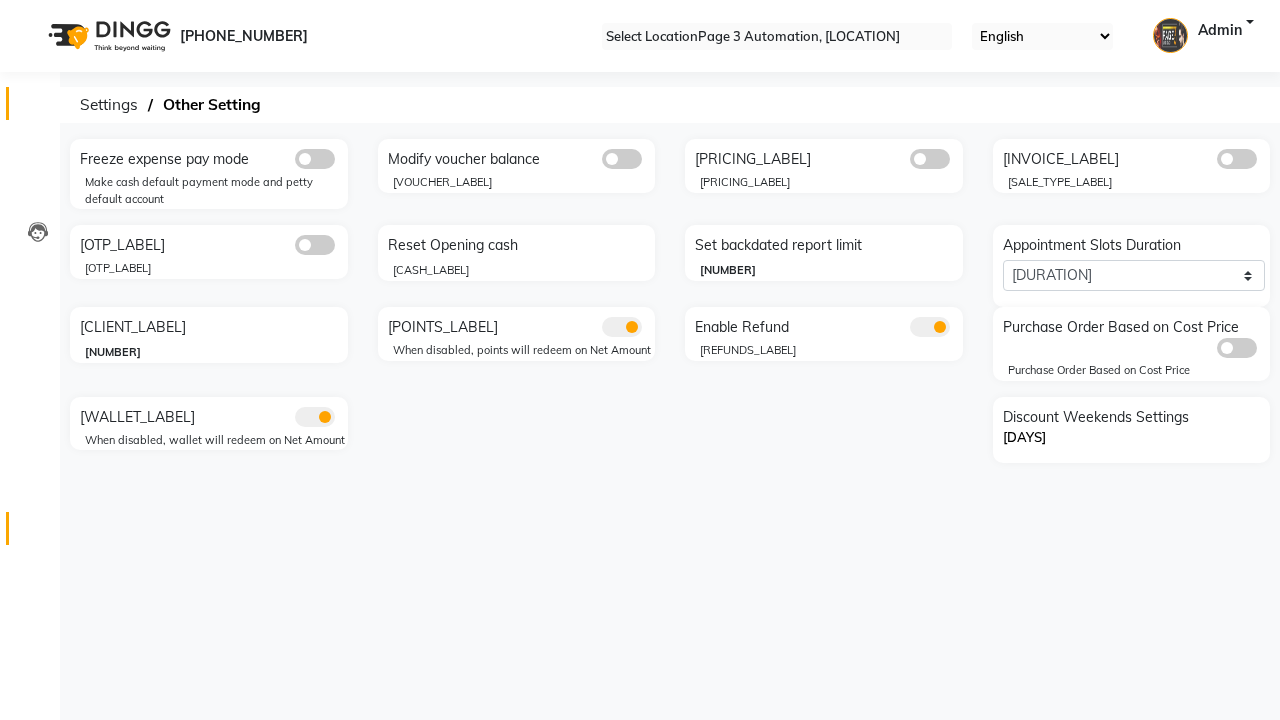 click at bounding box center (37, 108) 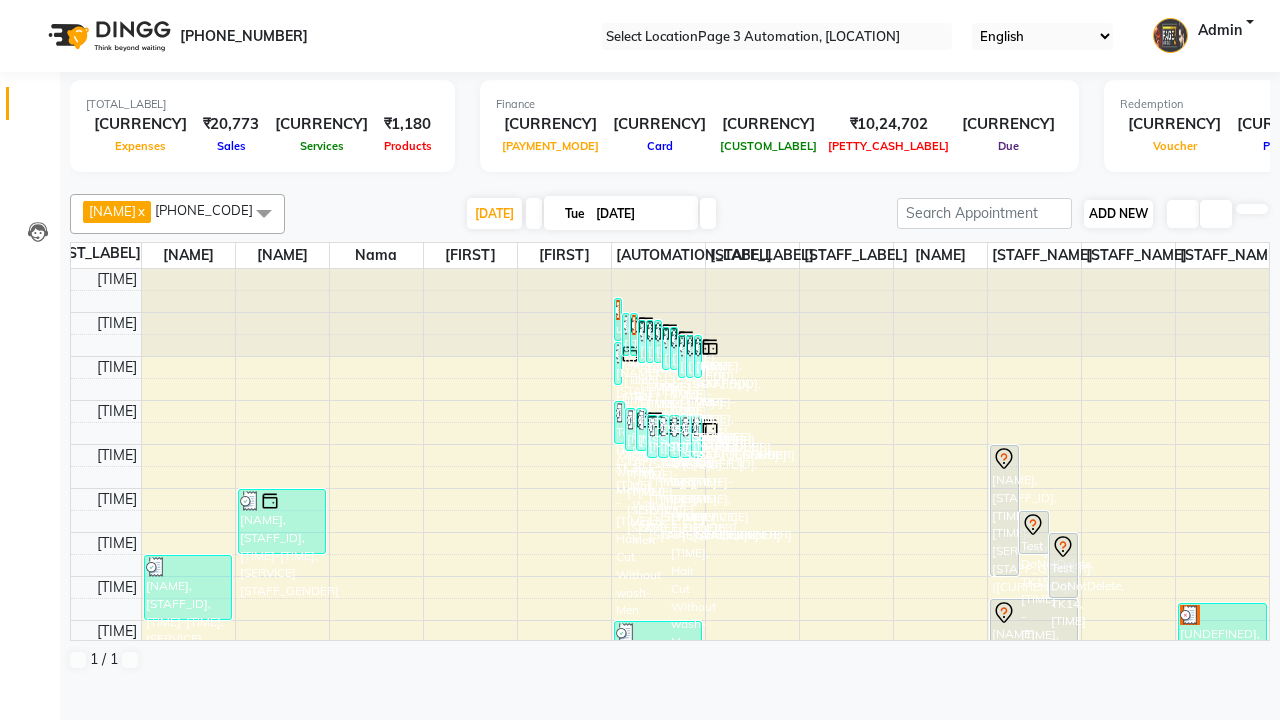 click on "ADD NEW" at bounding box center [1118, 213] 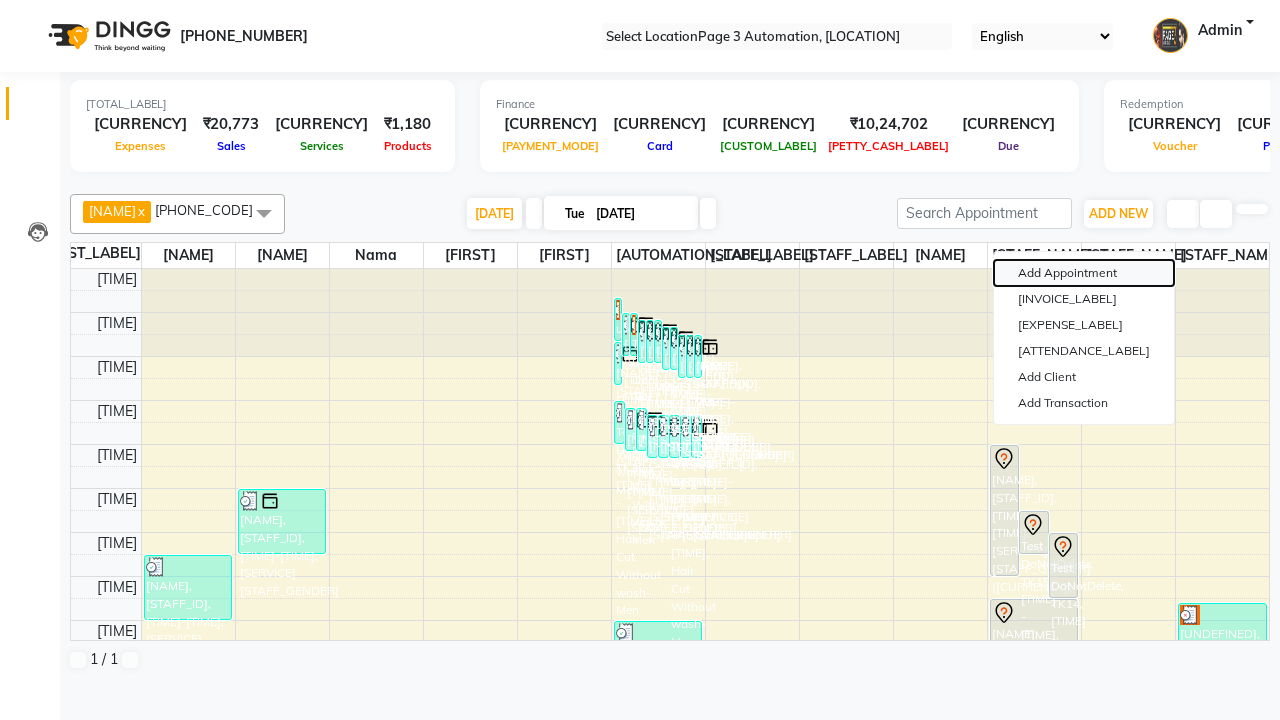 click on "Add Appointment" at bounding box center [1084, 273] 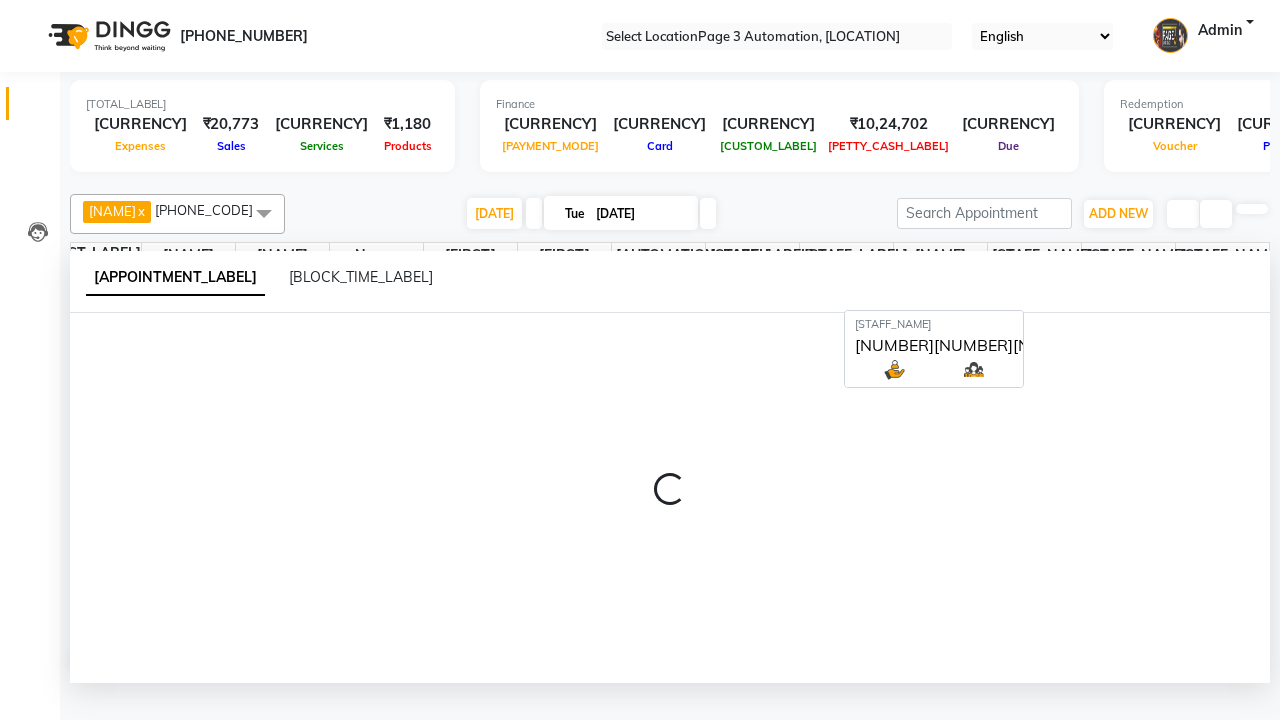 click at bounding box center (31, 8) 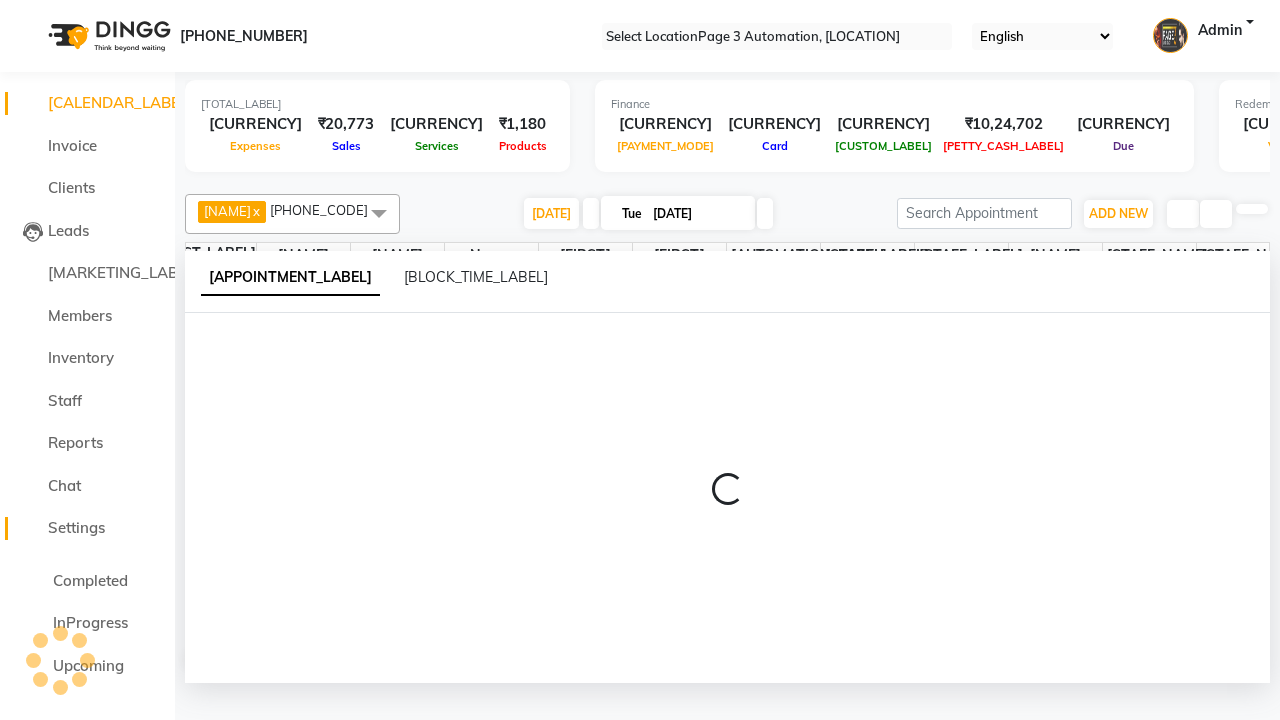 click on "Settings" at bounding box center [76, 527] 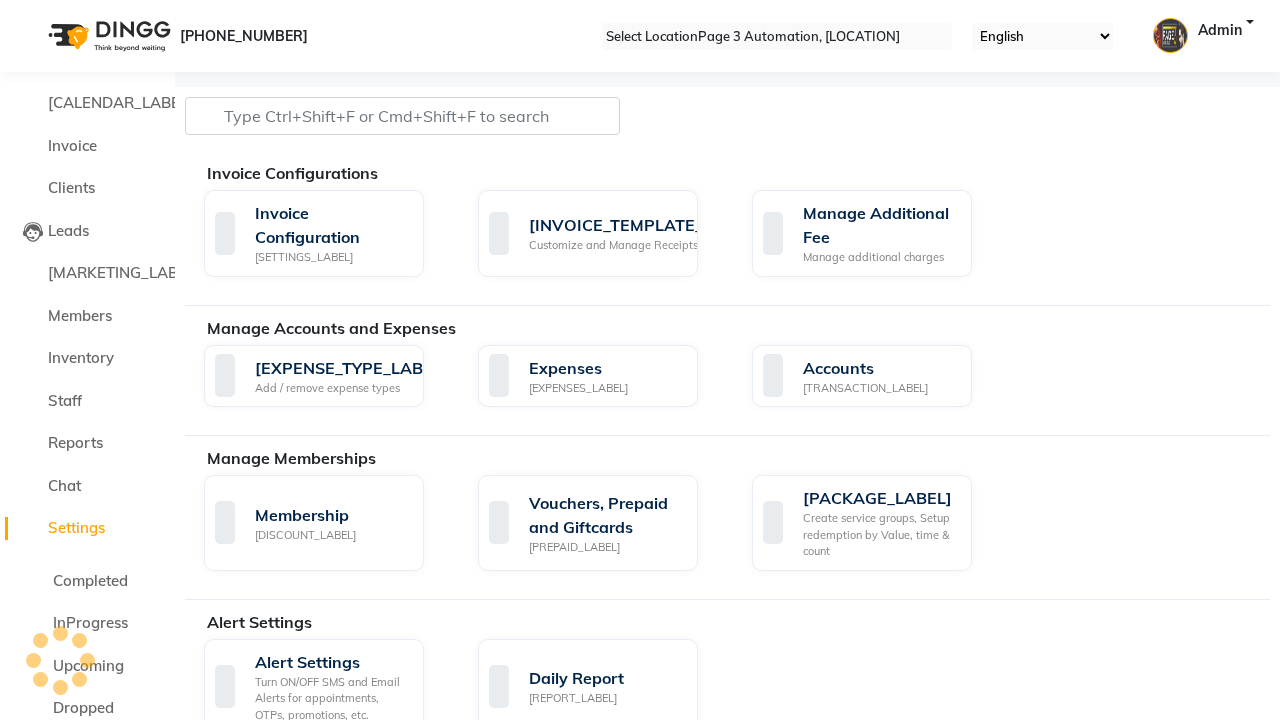 scroll, scrollTop: 1184, scrollLeft: 0, axis: vertical 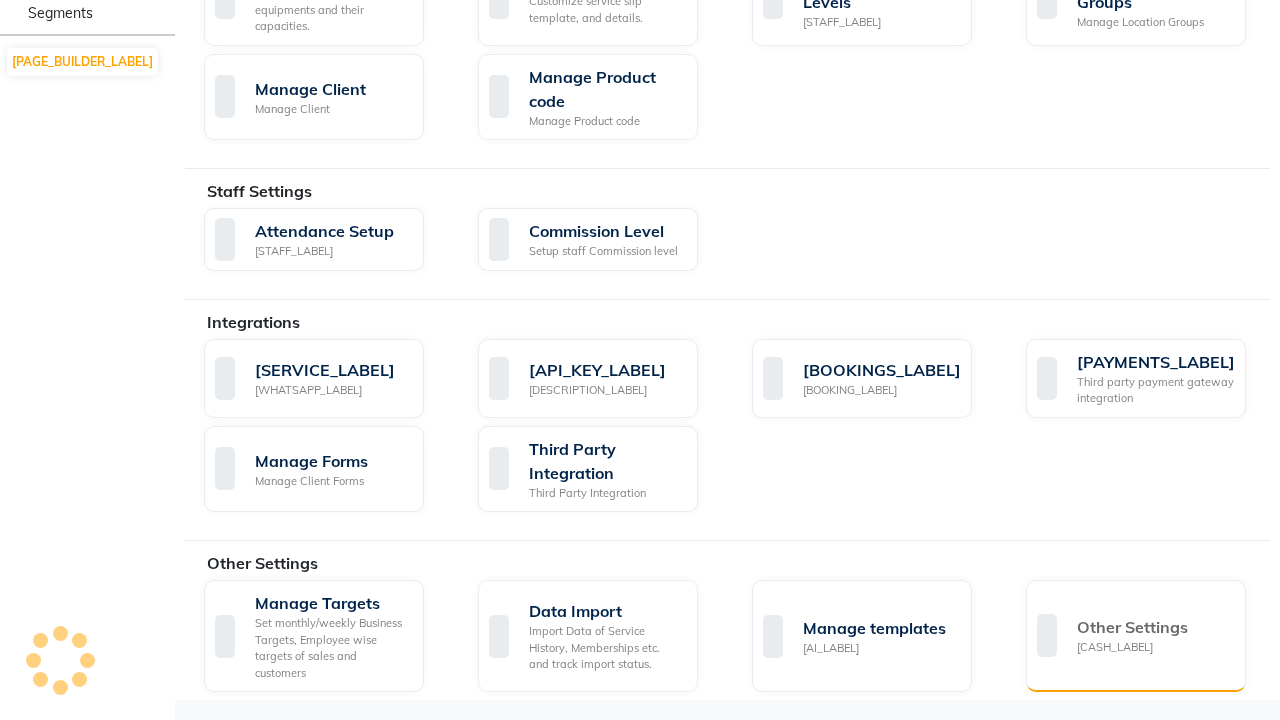 click on "[CASH_LABEL]" at bounding box center (1132, 647) 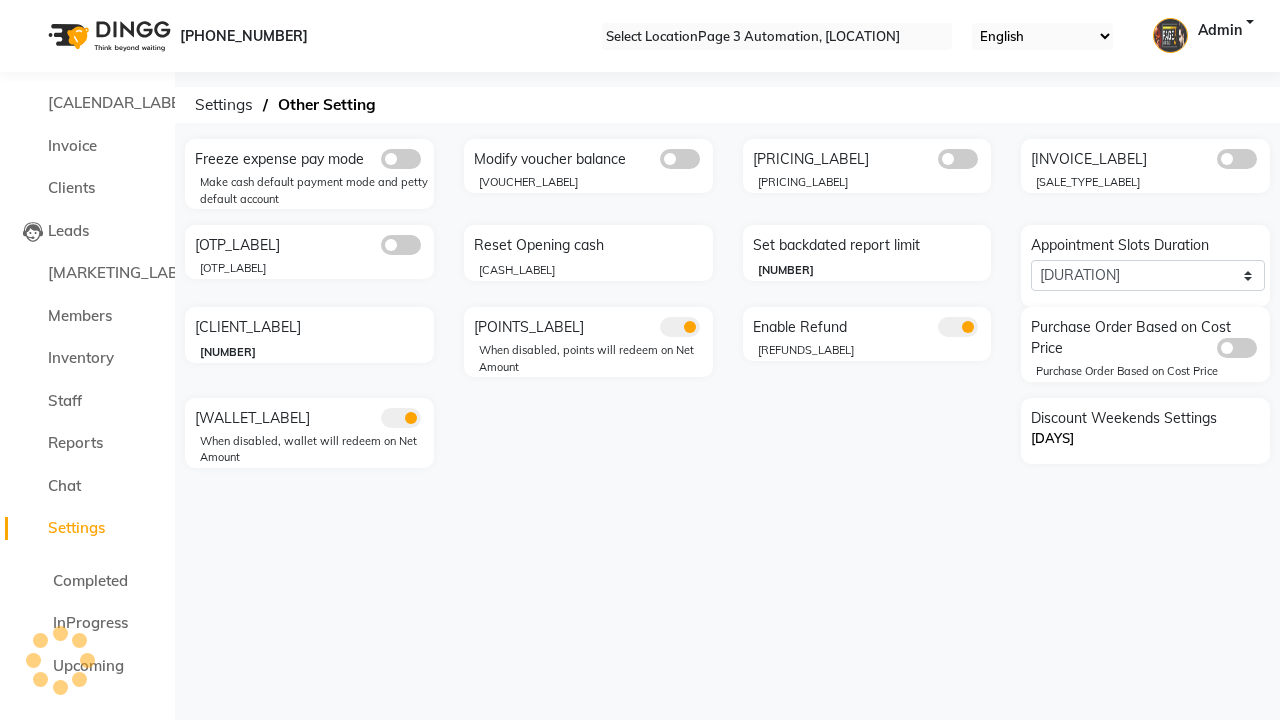 scroll, scrollTop: 0, scrollLeft: 0, axis: both 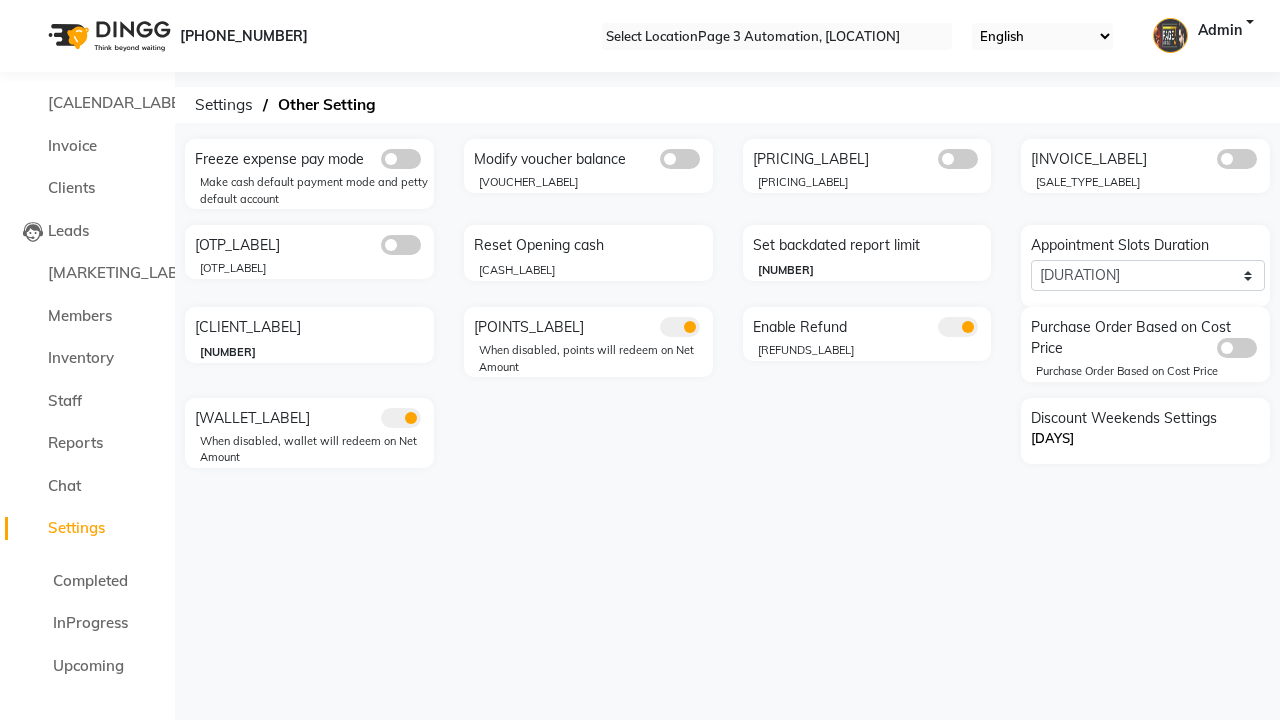 click on "Successfully updated setting." at bounding box center (640, 751) 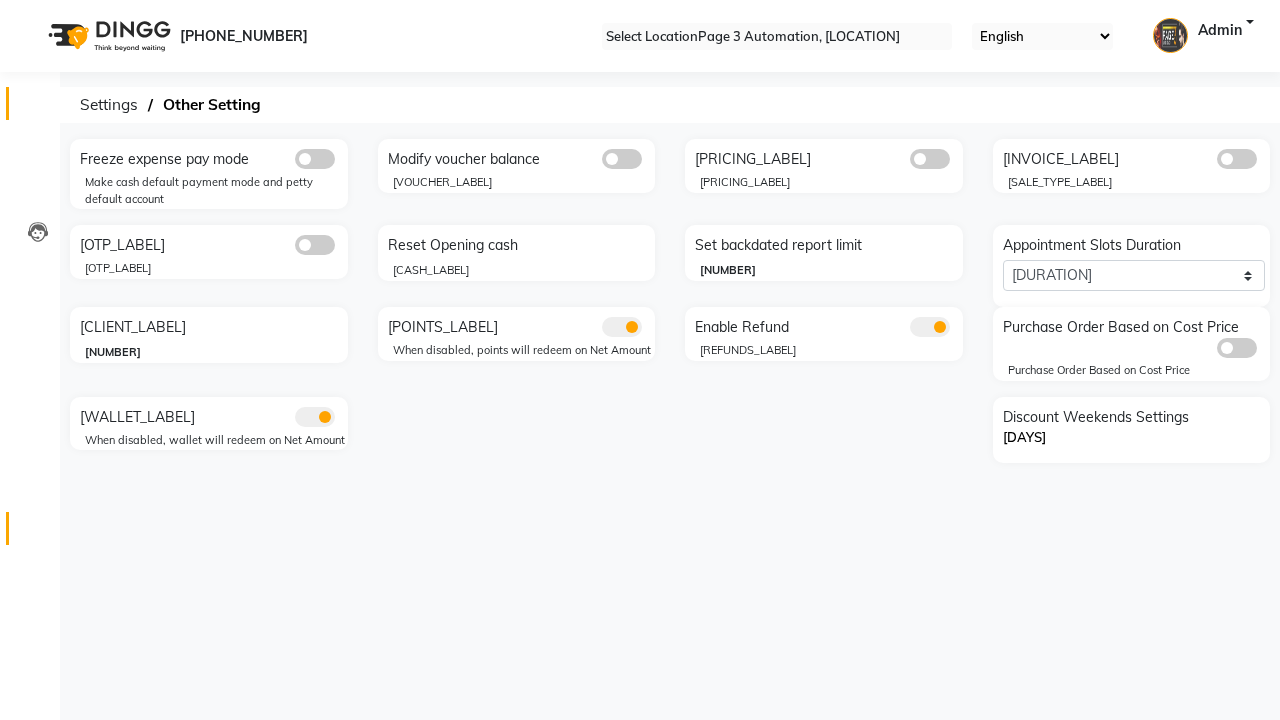 click at bounding box center (37, 108) 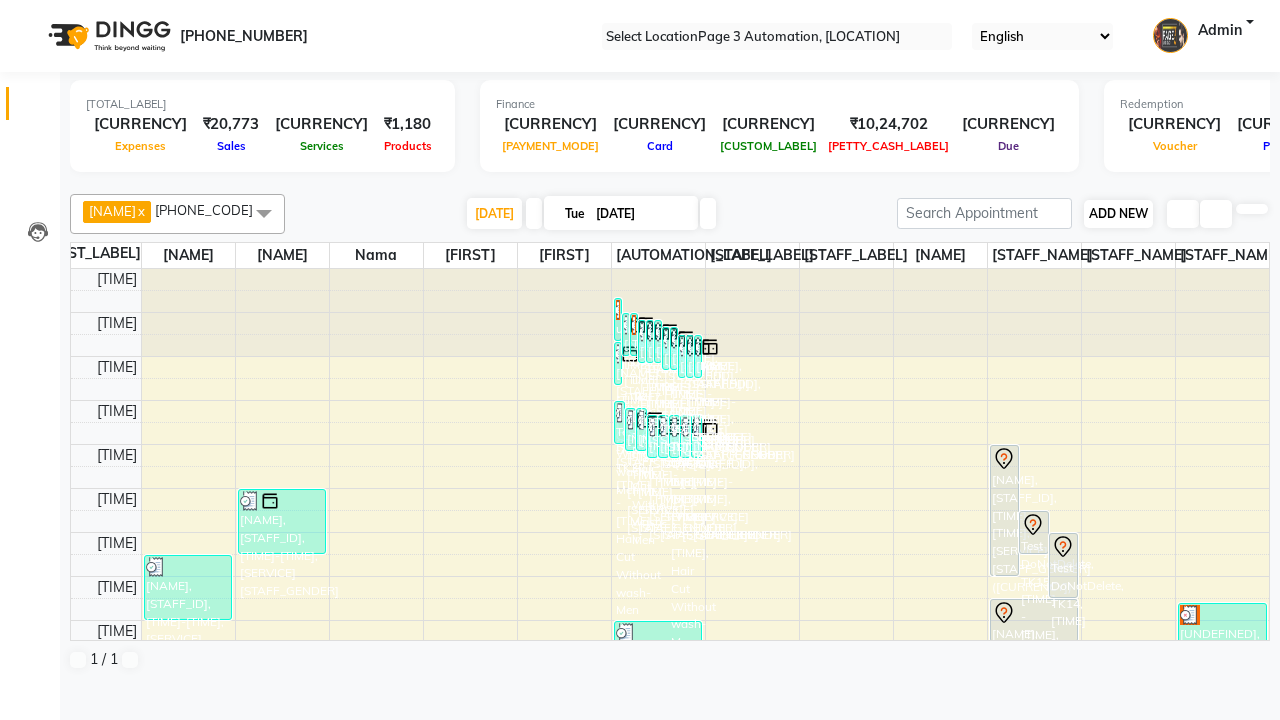click on "ADD NEW" at bounding box center (1118, 213) 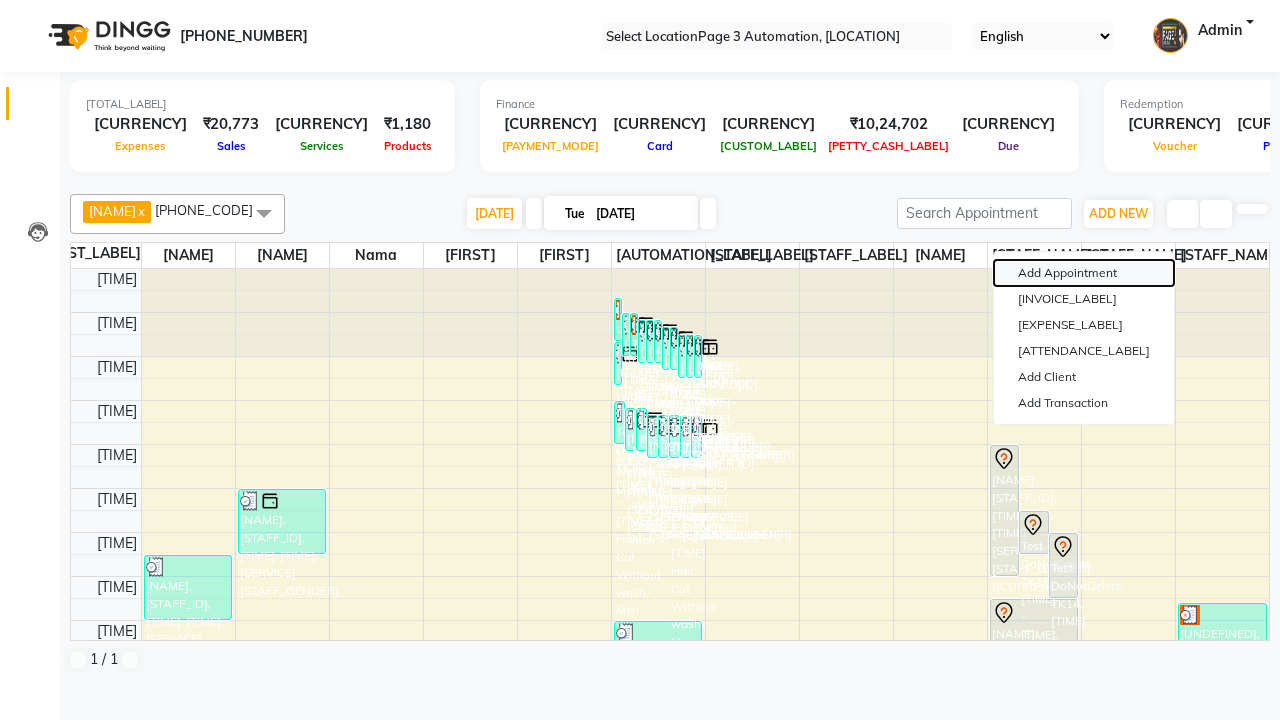 click on "Add Appointment" at bounding box center (1084, 273) 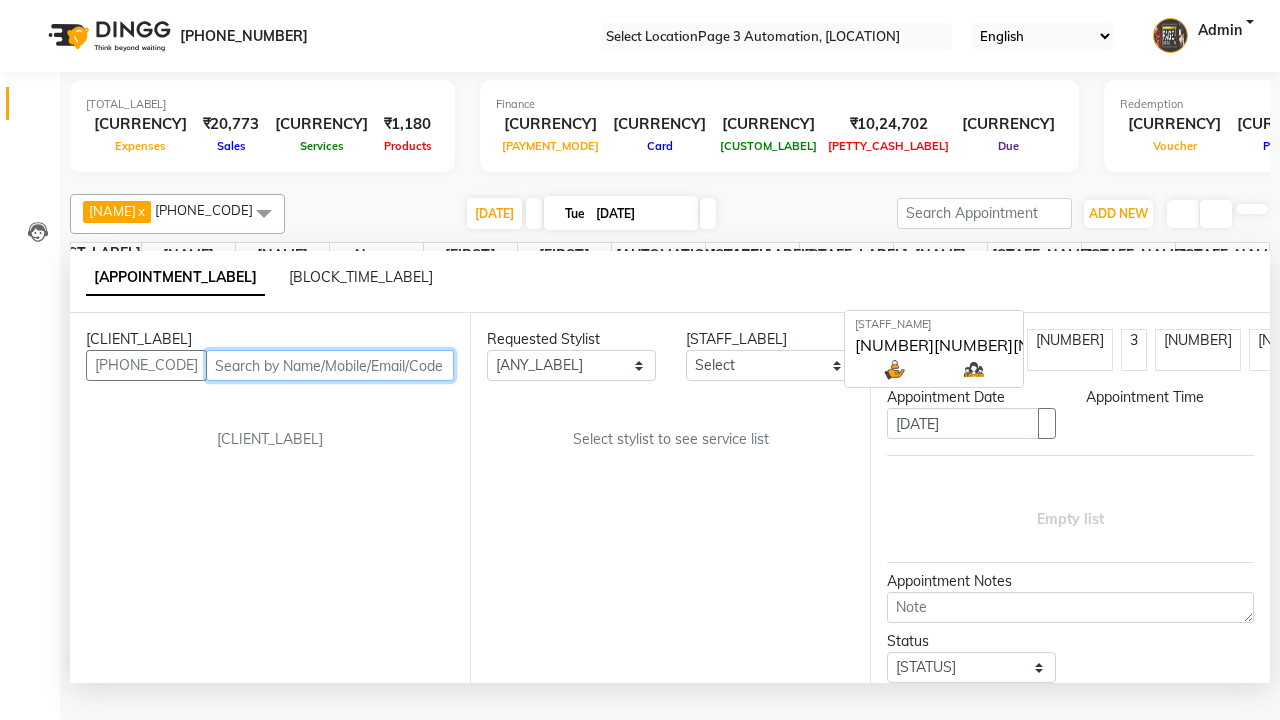 scroll, scrollTop: 1, scrollLeft: 0, axis: vertical 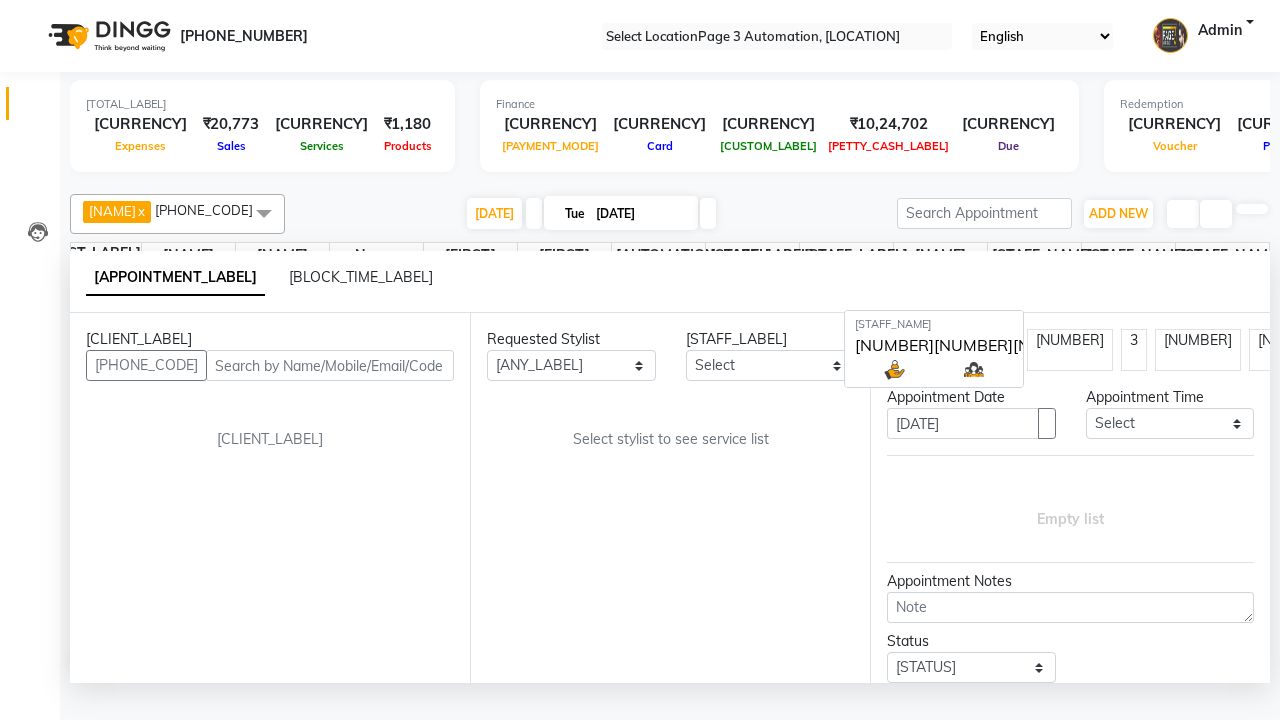 click on "Admin" at bounding box center (1220, 36) 